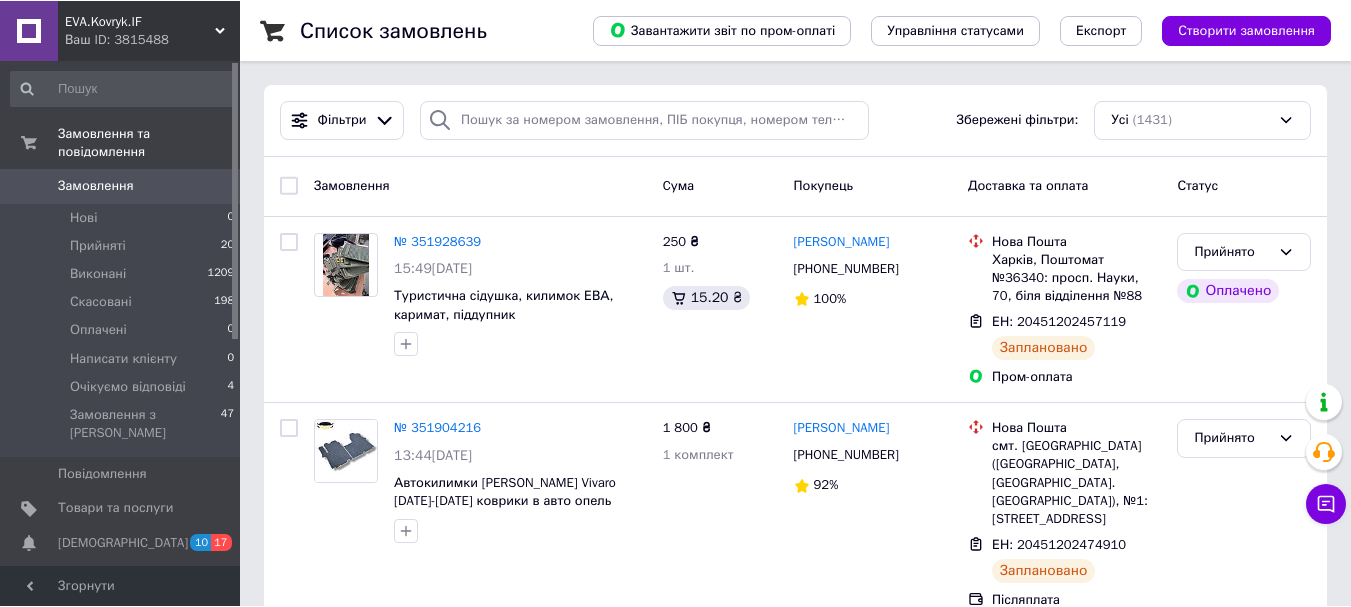 scroll, scrollTop: 0, scrollLeft: 0, axis: both 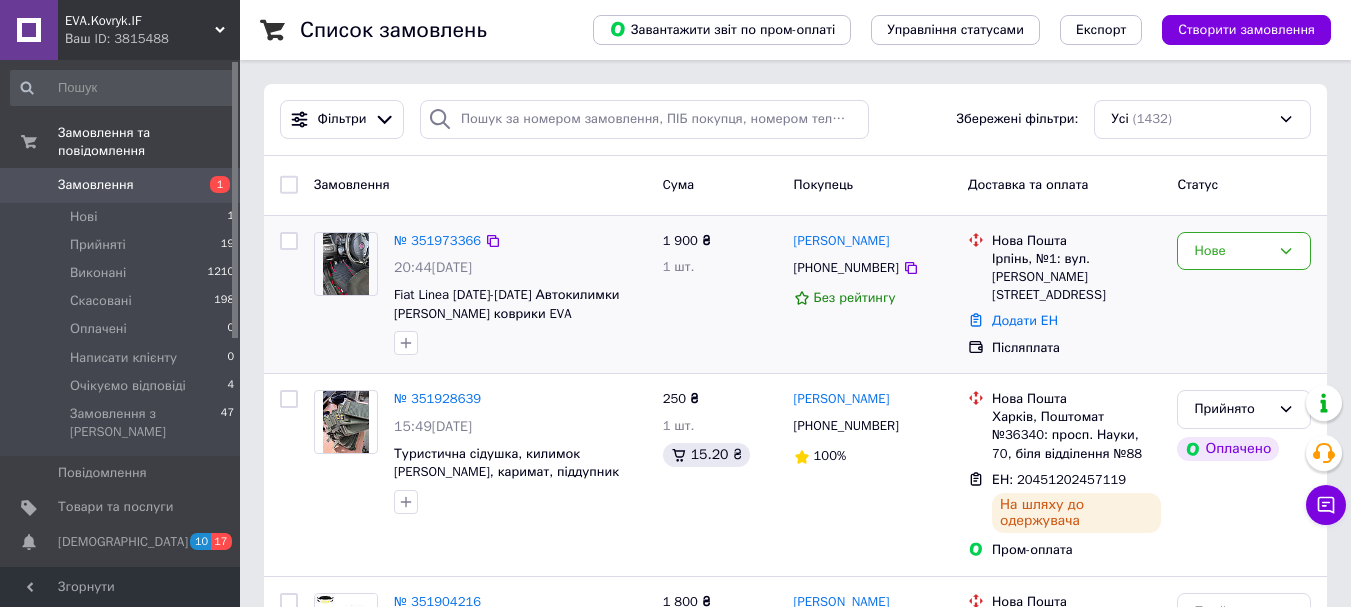 click on "1 900 ₴ 1 шт." at bounding box center (720, 295) 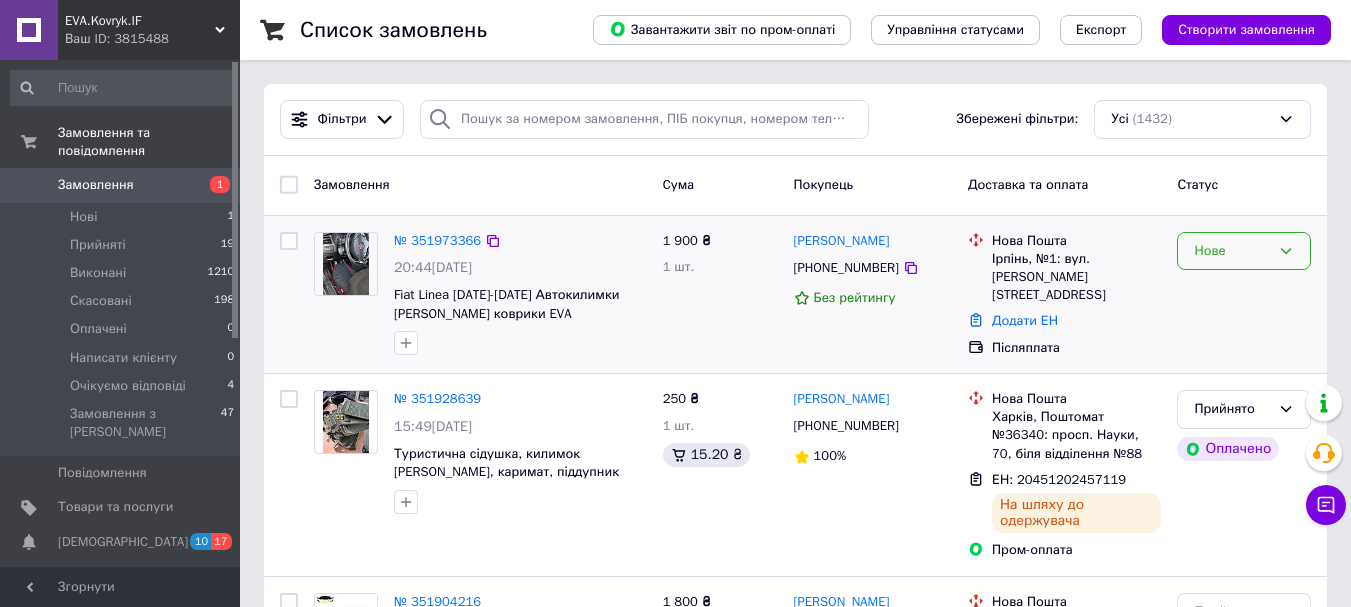 click on "Нове" at bounding box center [1232, 251] 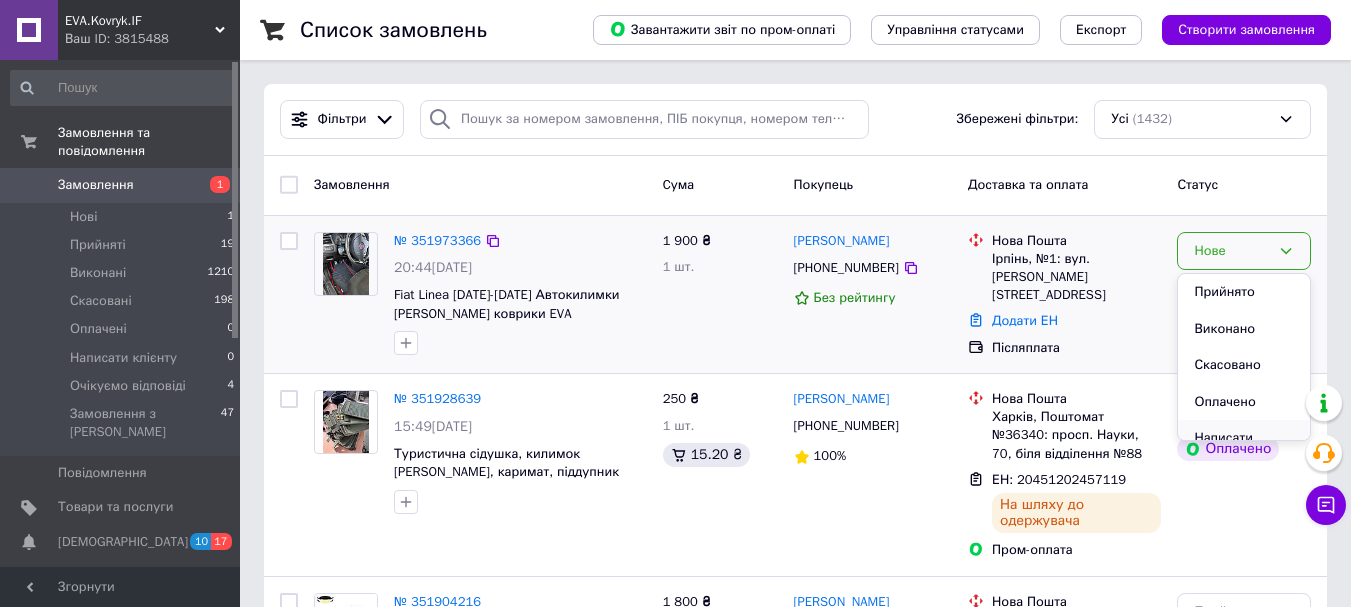 scroll, scrollTop: 95, scrollLeft: 0, axis: vertical 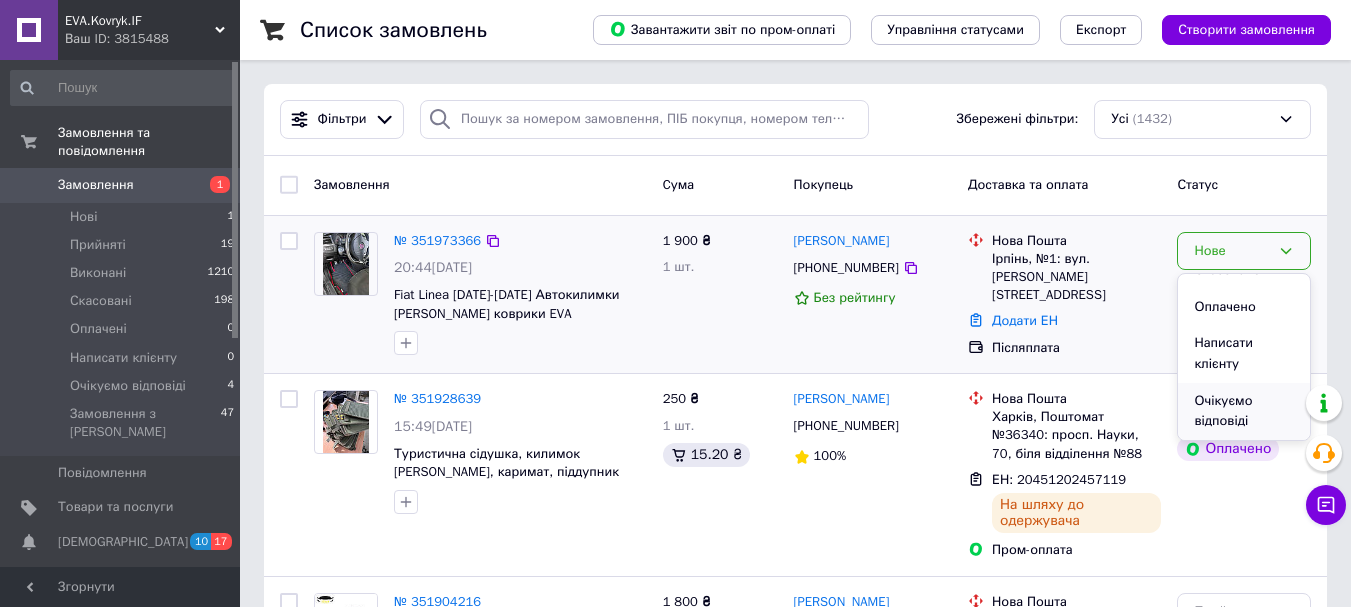 click on "Очікуємо відповіді" at bounding box center (1244, 411) 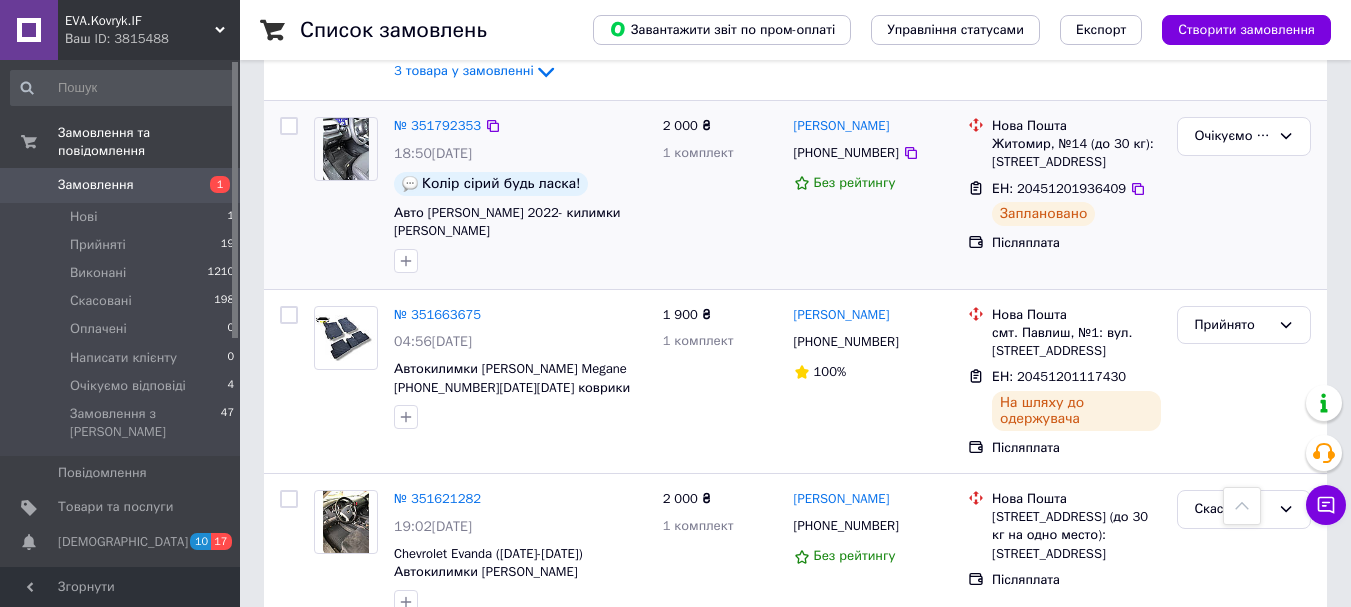 scroll, scrollTop: 900, scrollLeft: 0, axis: vertical 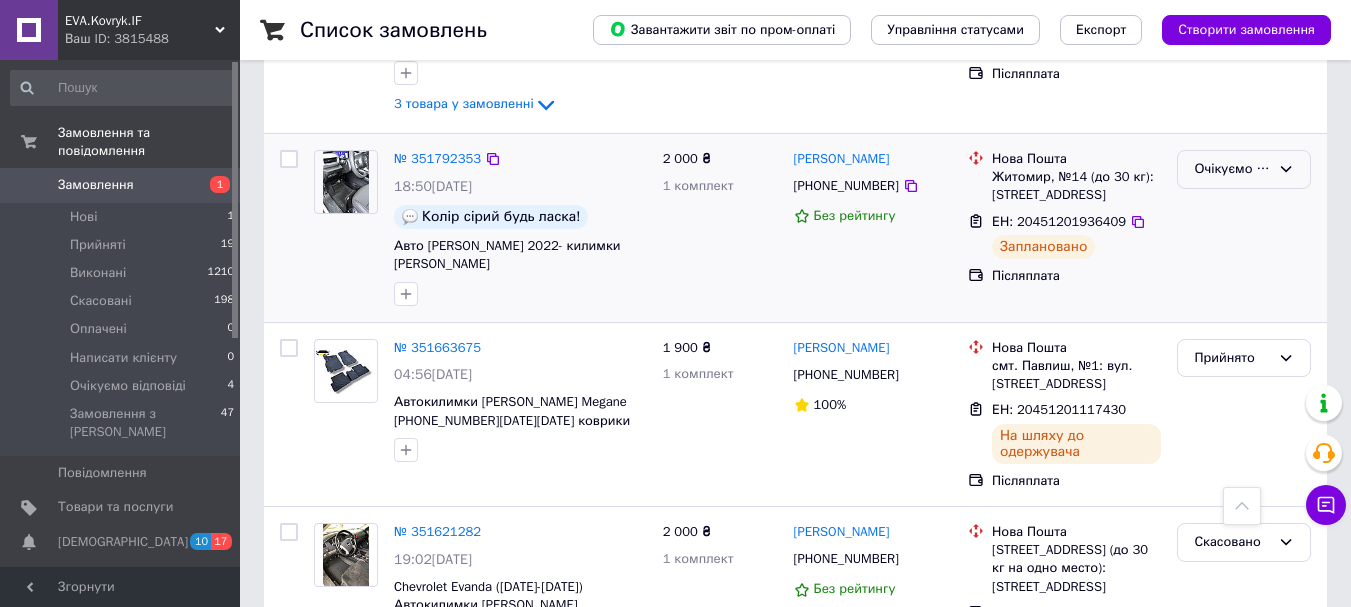 click on "Очікуємо відповіді" at bounding box center [1232, 169] 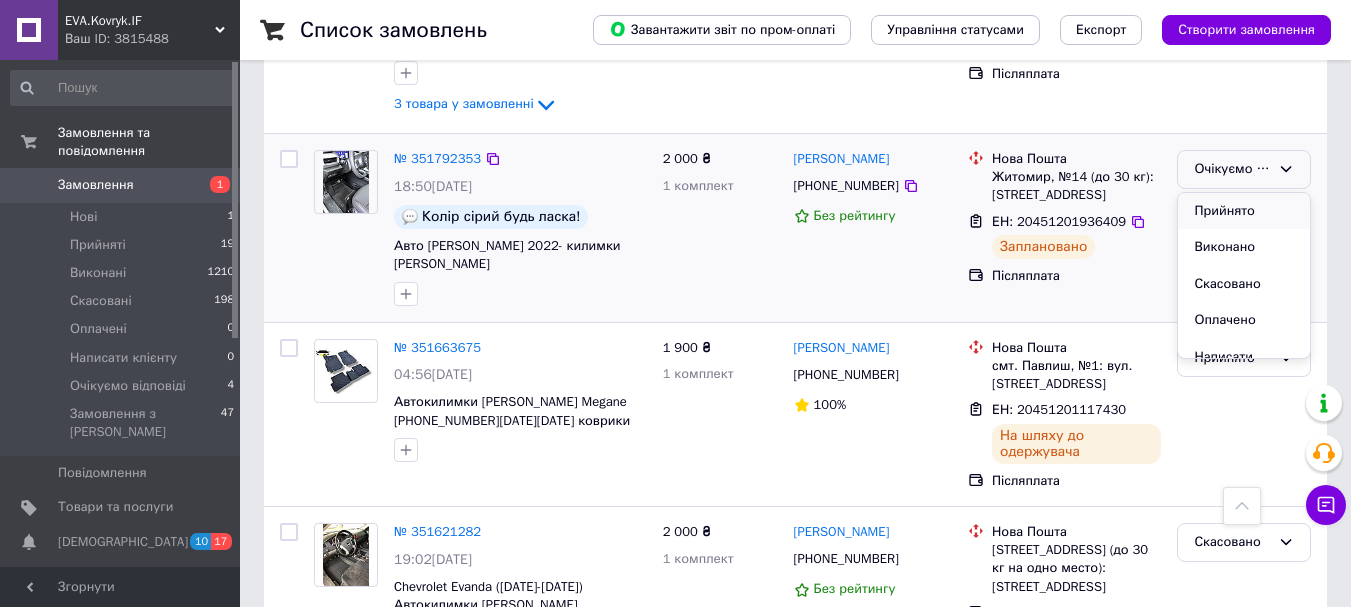 click on "Прийнято" at bounding box center [1244, 211] 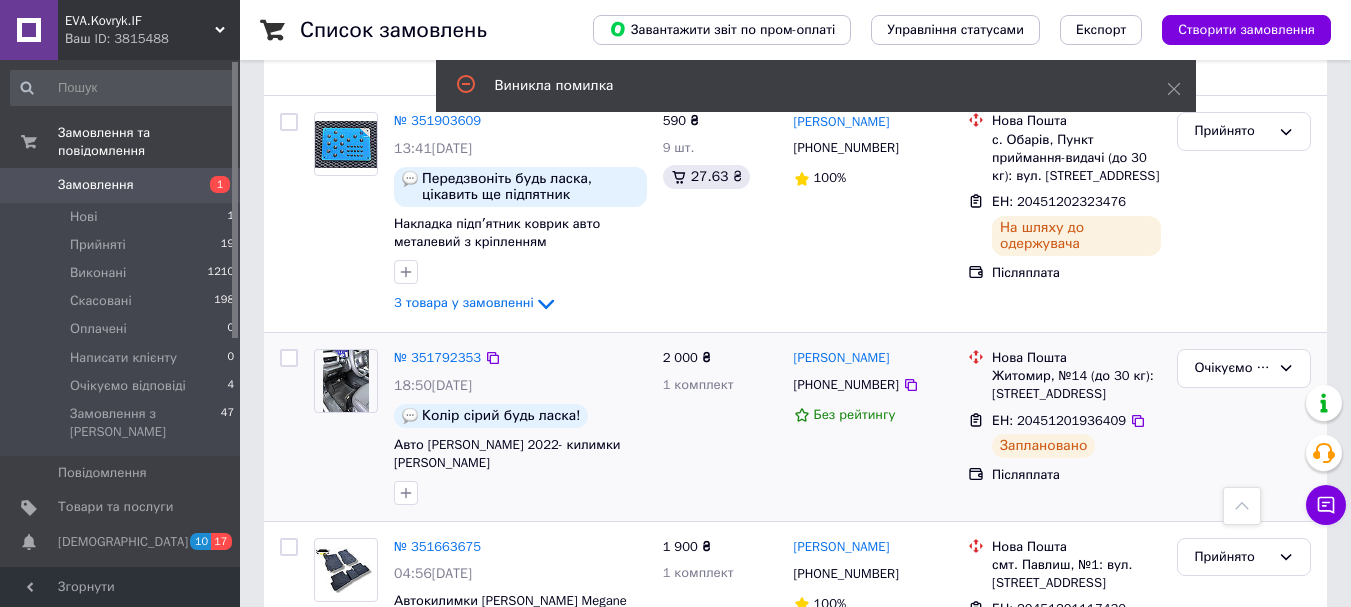 scroll, scrollTop: 700, scrollLeft: 0, axis: vertical 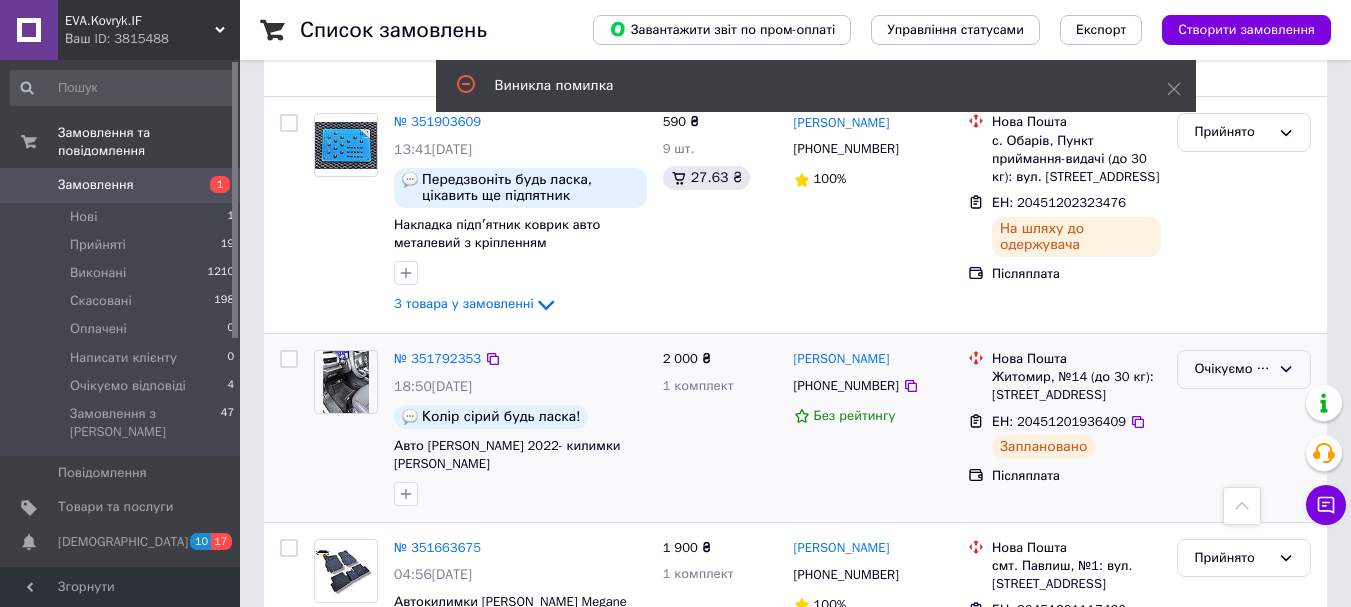 click on "Очікуємо відповіді" at bounding box center [1232, 369] 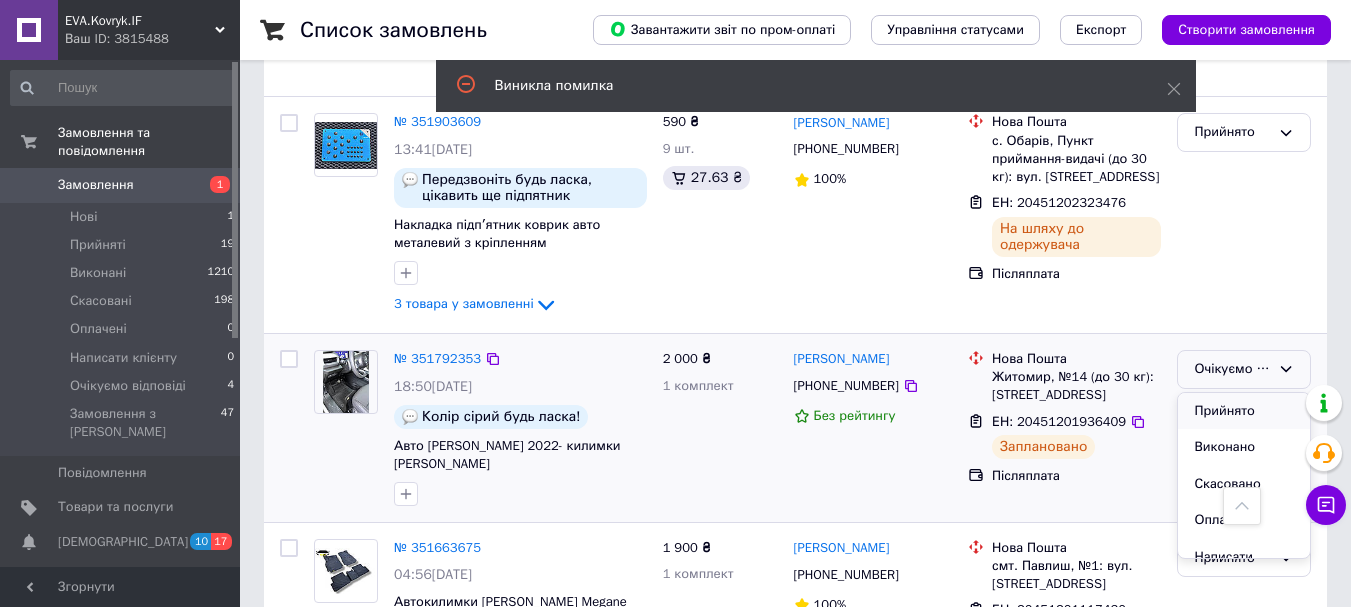 click on "Прийнято" at bounding box center [1244, 411] 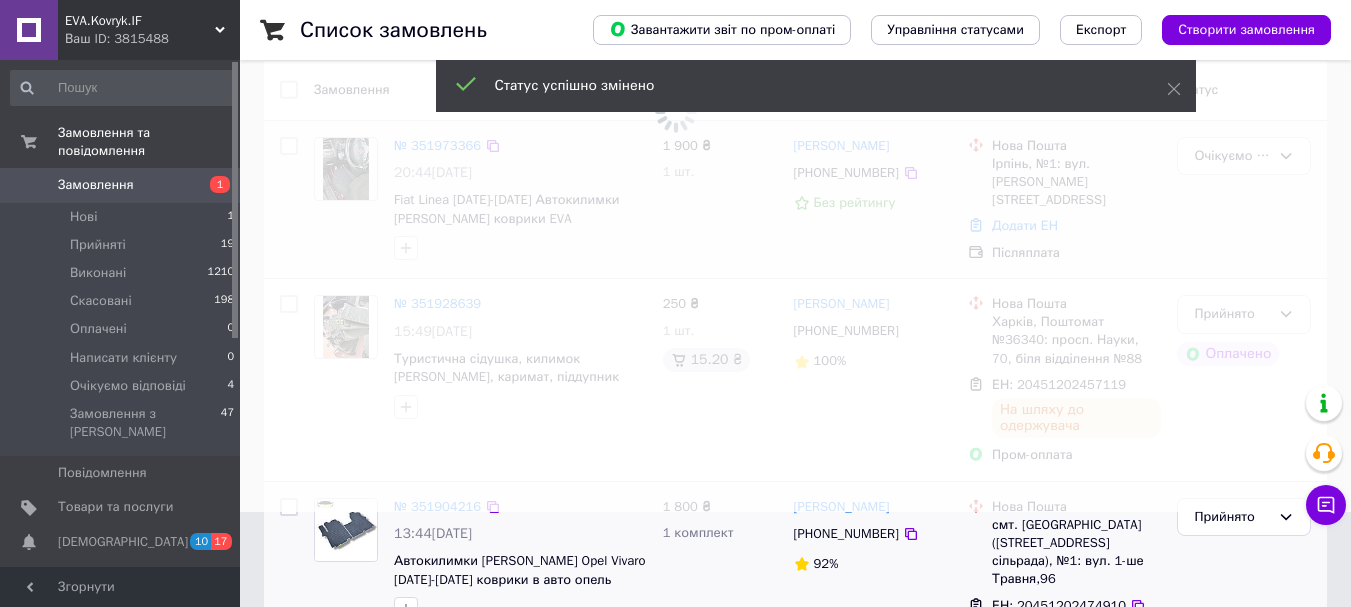 scroll, scrollTop: 0, scrollLeft: 0, axis: both 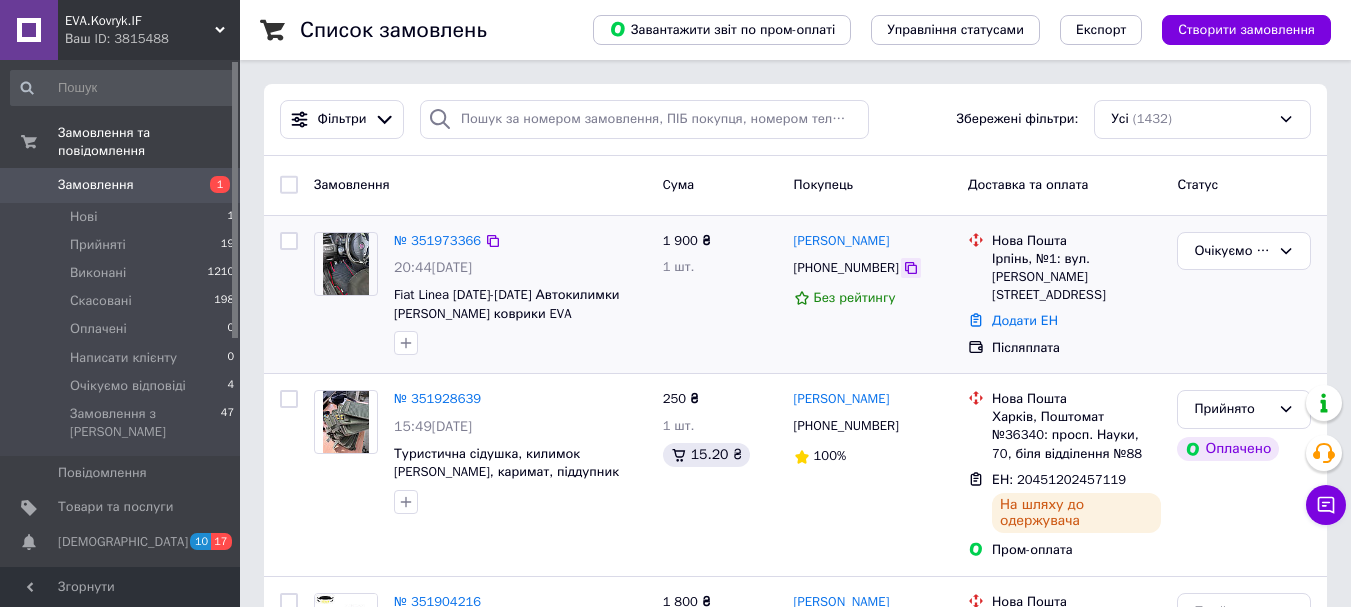 click 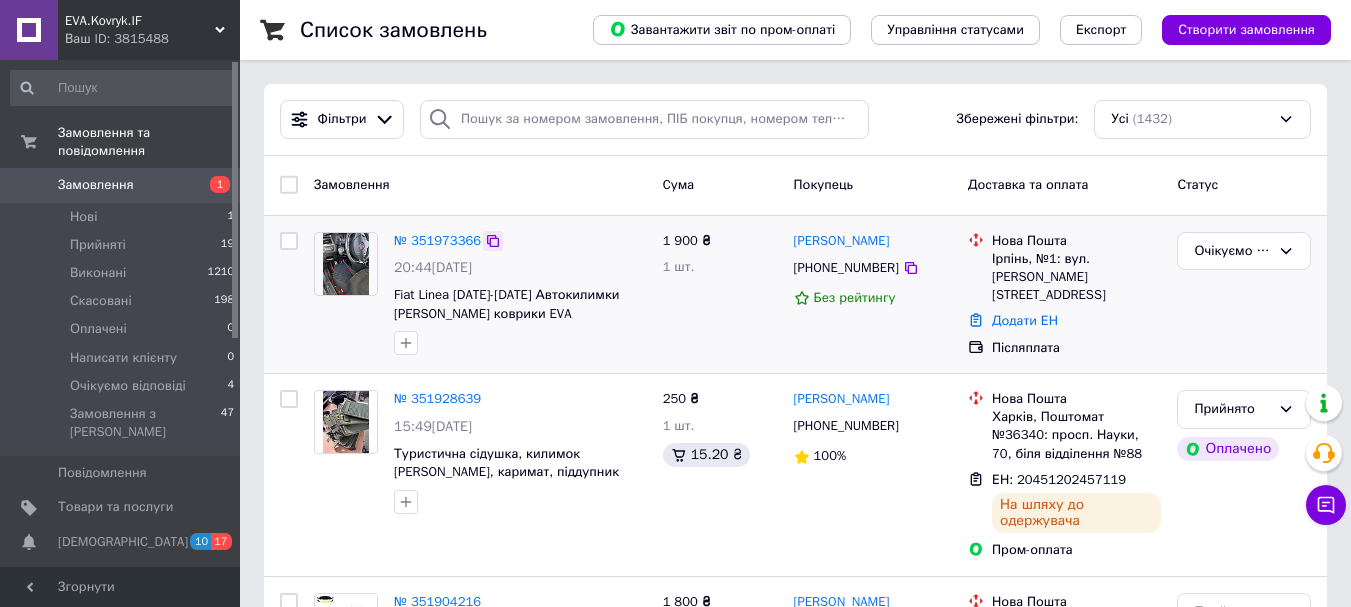 click 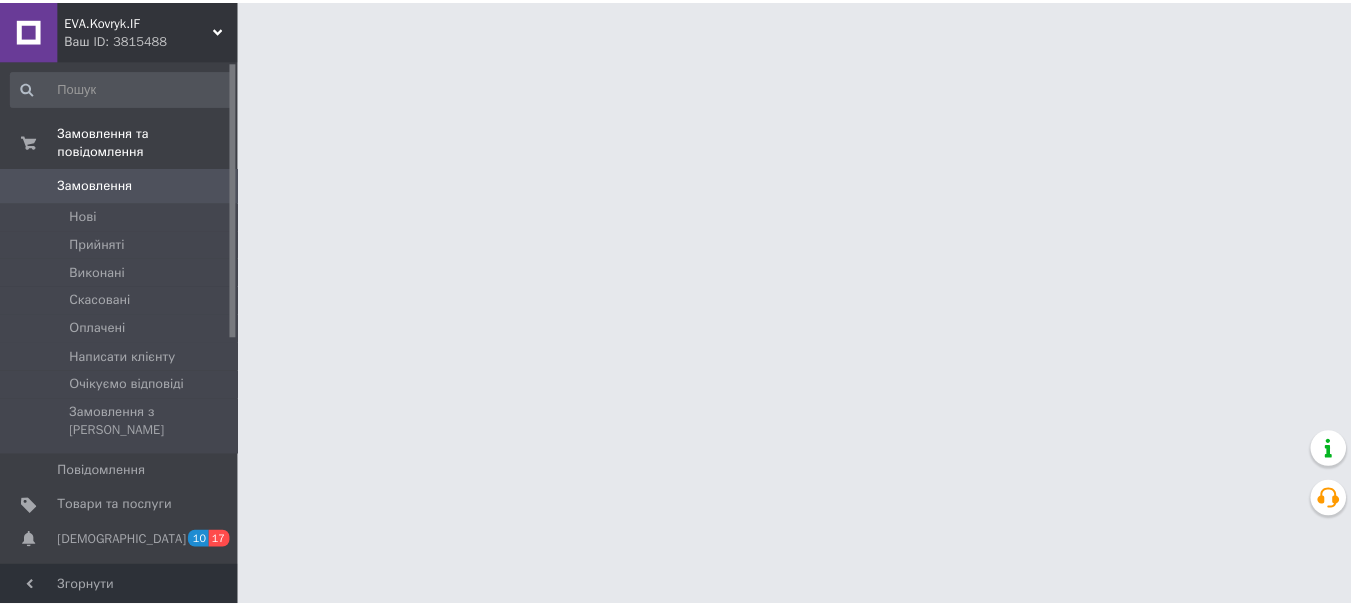 scroll, scrollTop: 0, scrollLeft: 0, axis: both 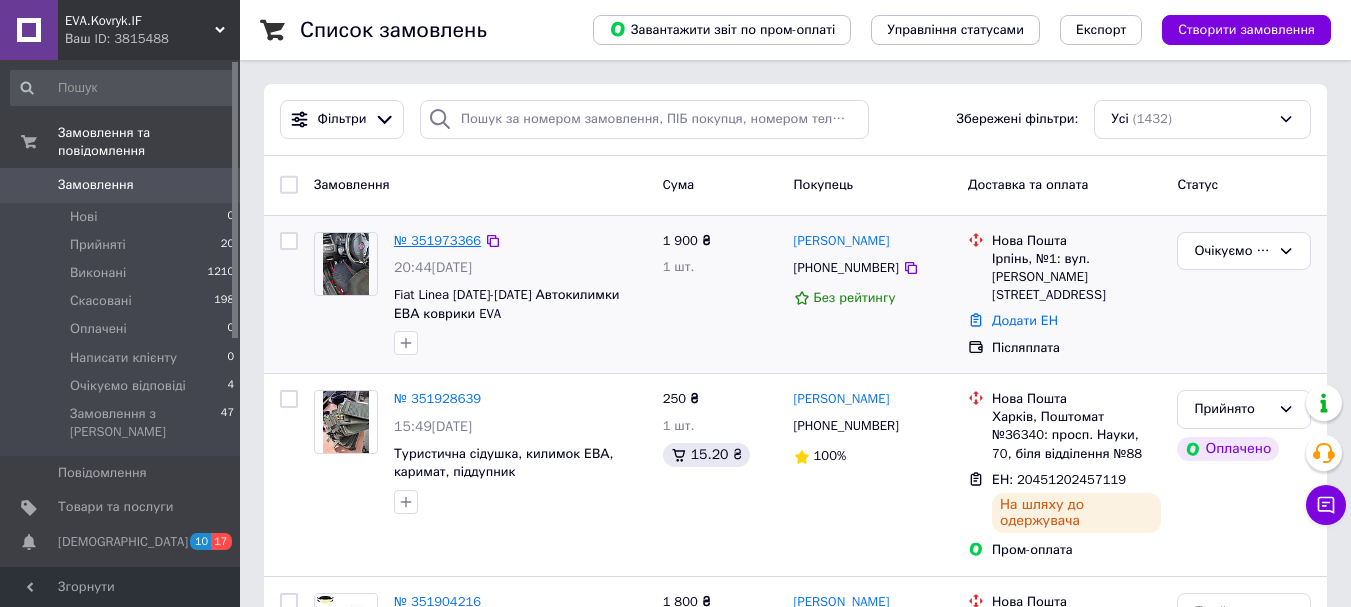 click on "№ 351973366" at bounding box center (437, 240) 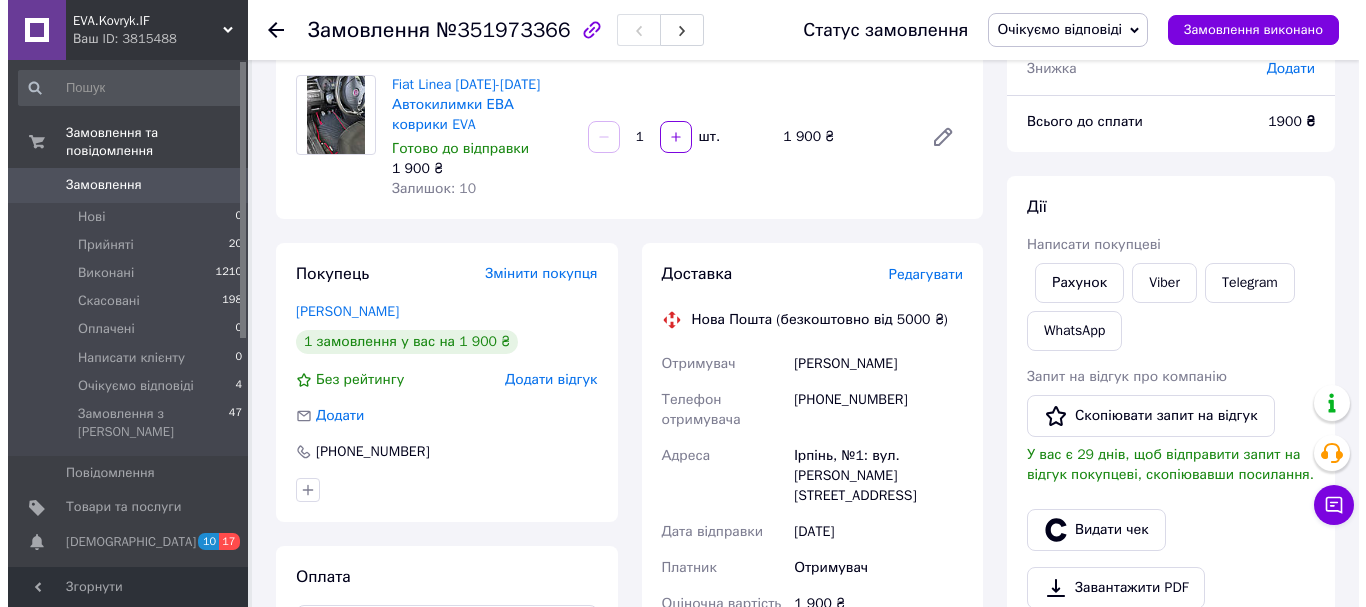 scroll, scrollTop: 200, scrollLeft: 0, axis: vertical 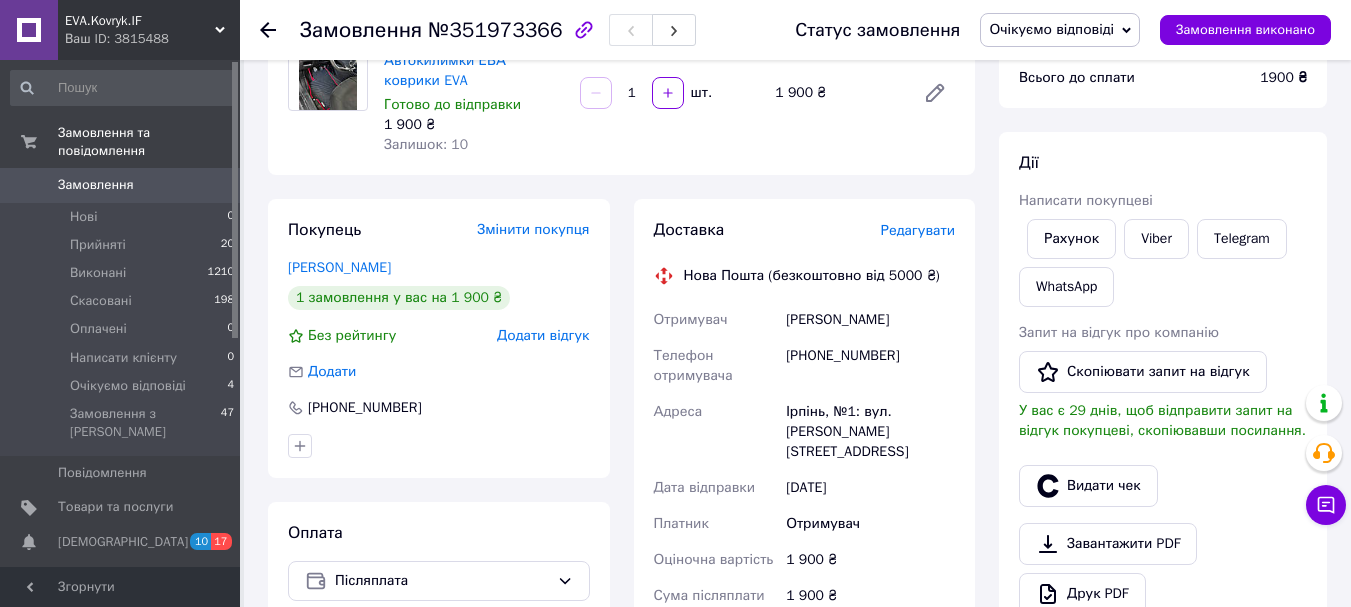 click on "Редагувати" at bounding box center (918, 230) 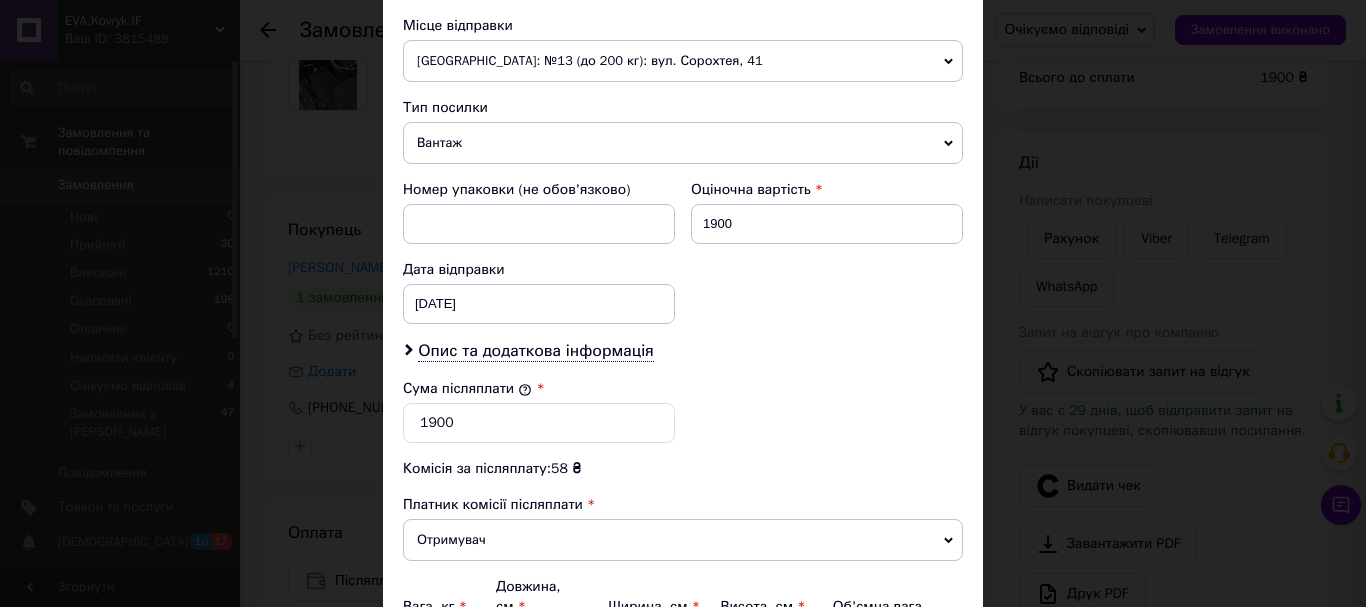 scroll, scrollTop: 700, scrollLeft: 0, axis: vertical 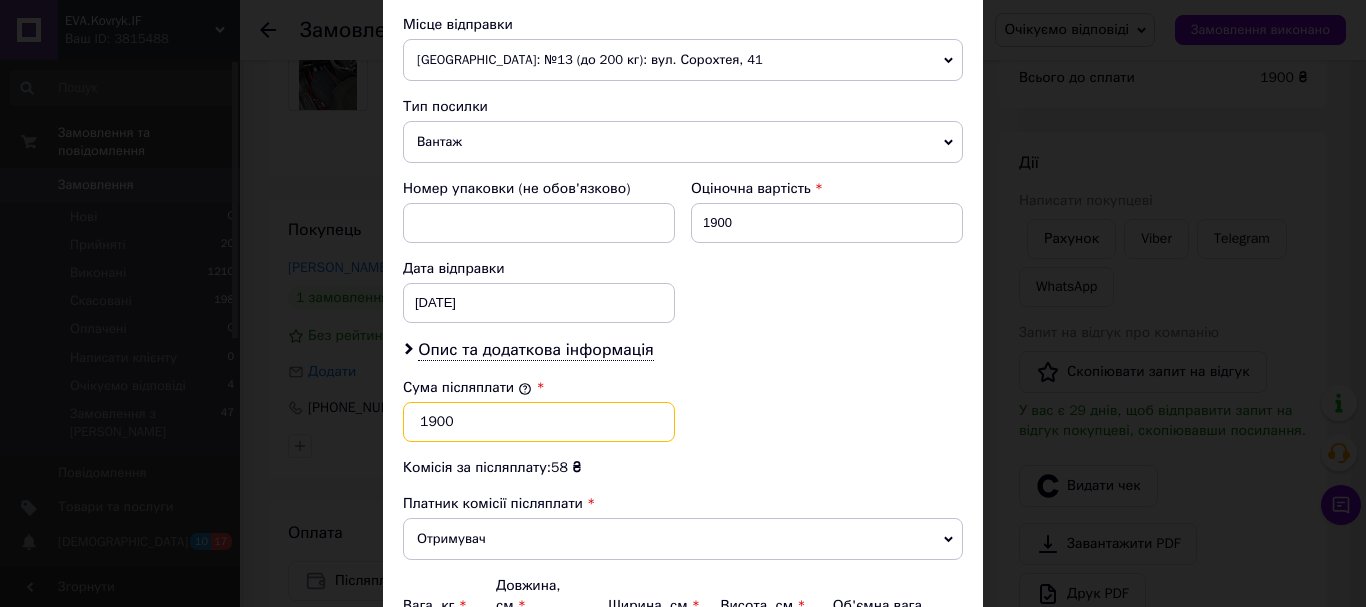 click on "1900" at bounding box center [539, 422] 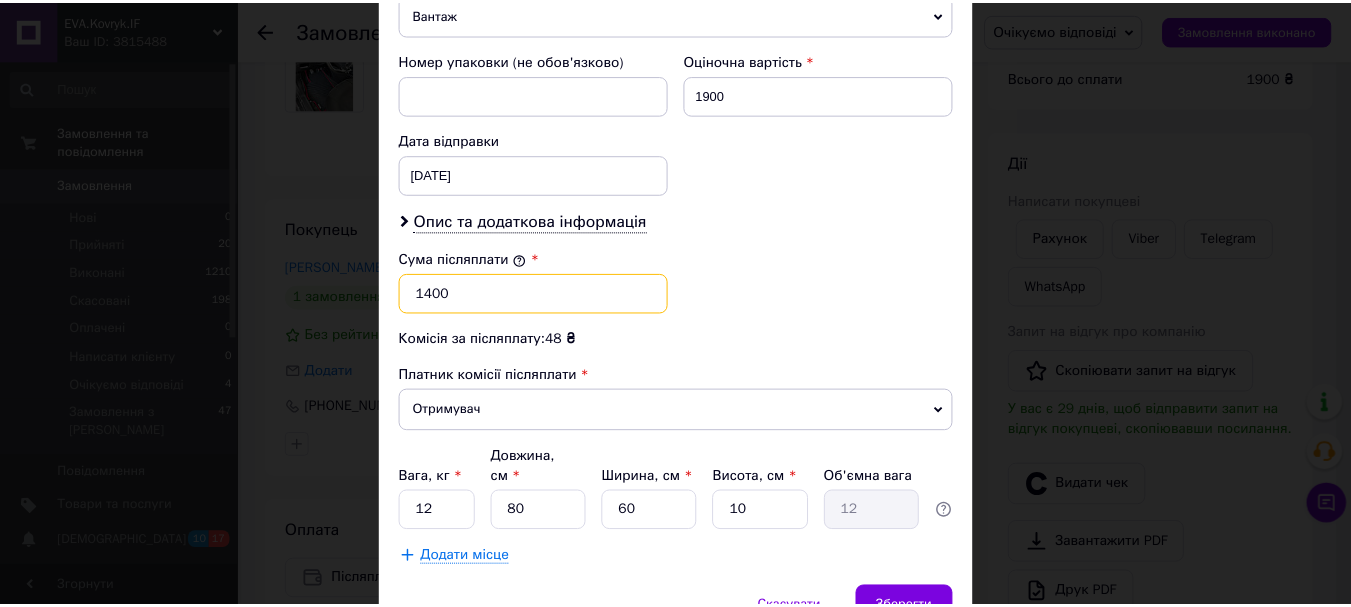 scroll, scrollTop: 919, scrollLeft: 0, axis: vertical 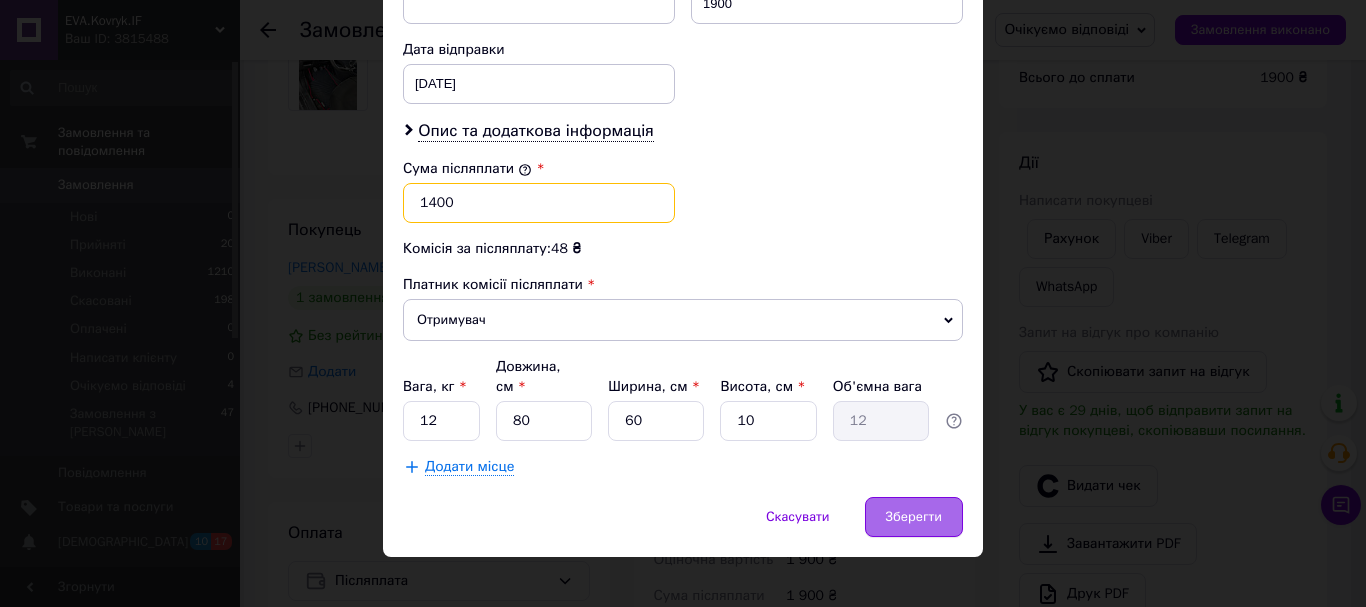 type on "1400" 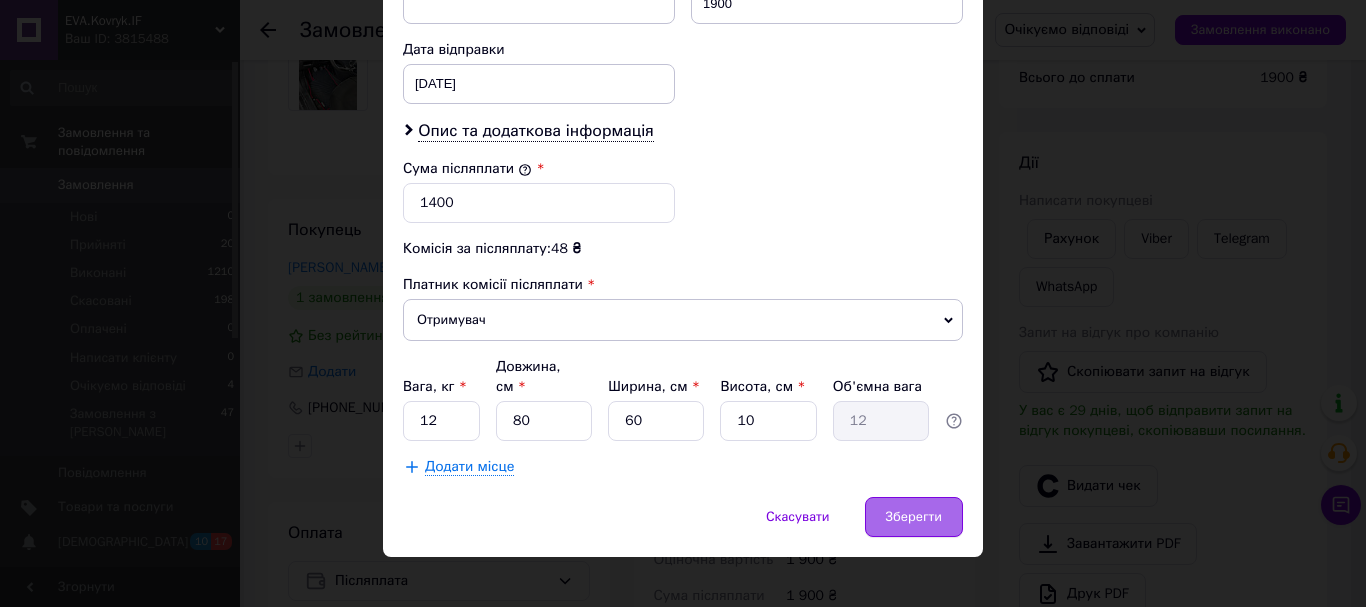 click on "Зберегти" at bounding box center [914, 517] 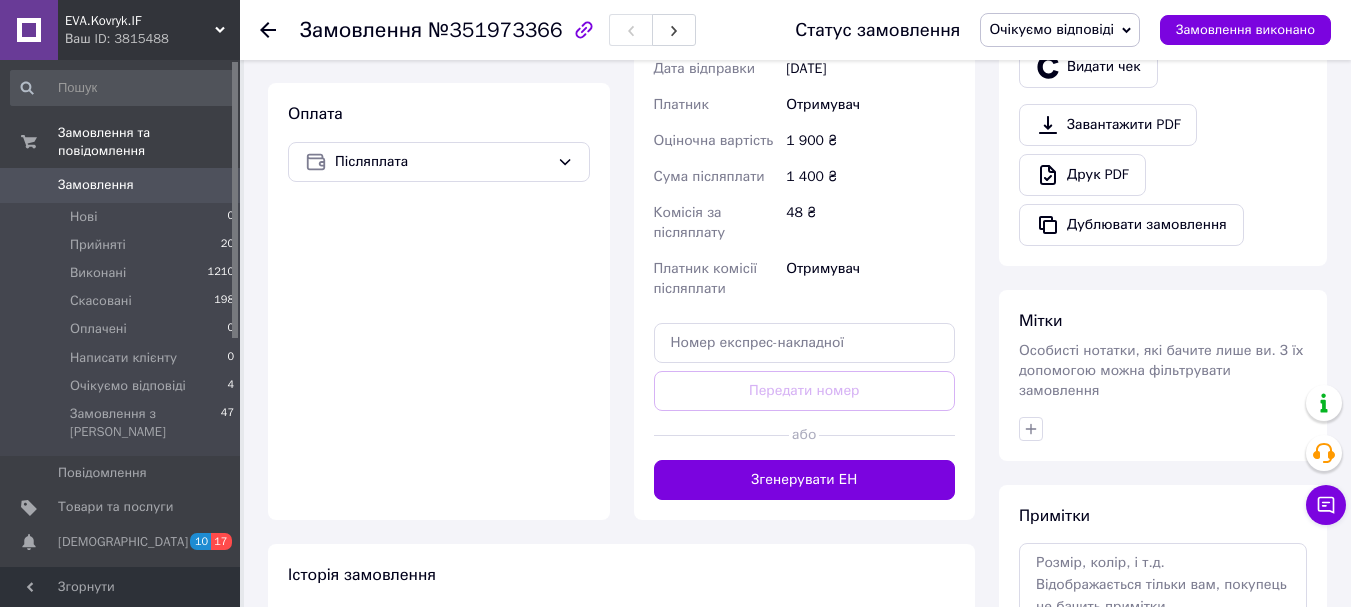 scroll, scrollTop: 800, scrollLeft: 0, axis: vertical 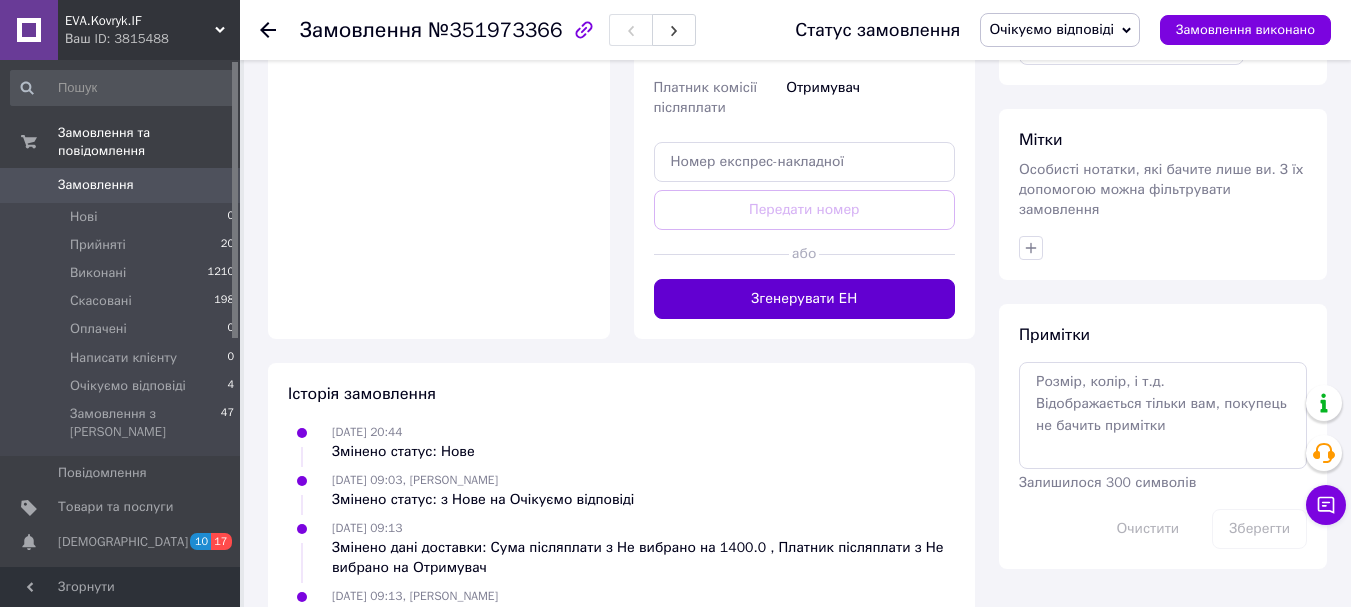 click on "Згенерувати ЕН" at bounding box center [805, 299] 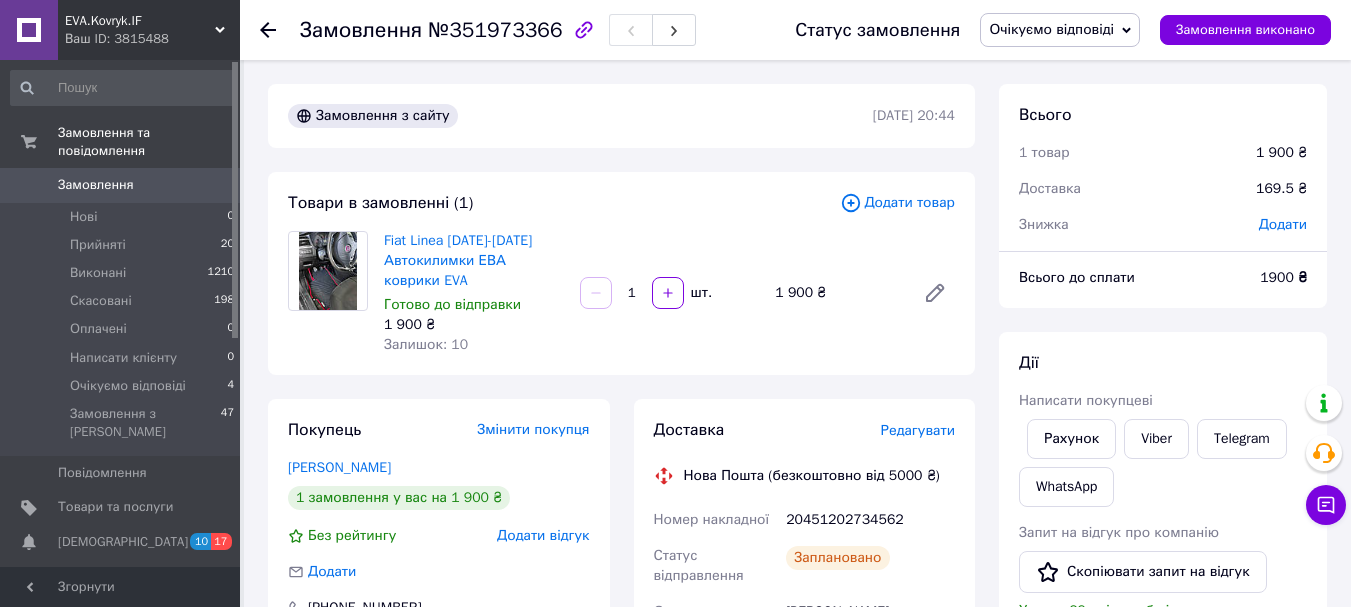 scroll, scrollTop: 300, scrollLeft: 0, axis: vertical 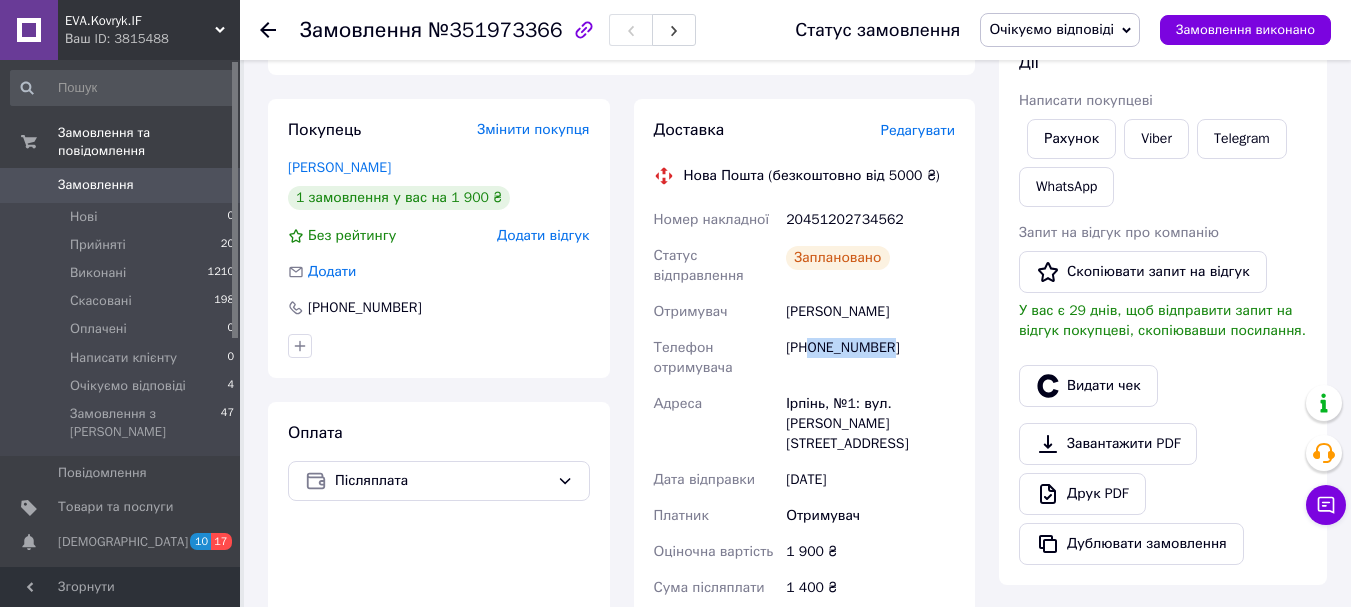 drag, startPoint x: 809, startPoint y: 348, endPoint x: 903, endPoint y: 346, distance: 94.02127 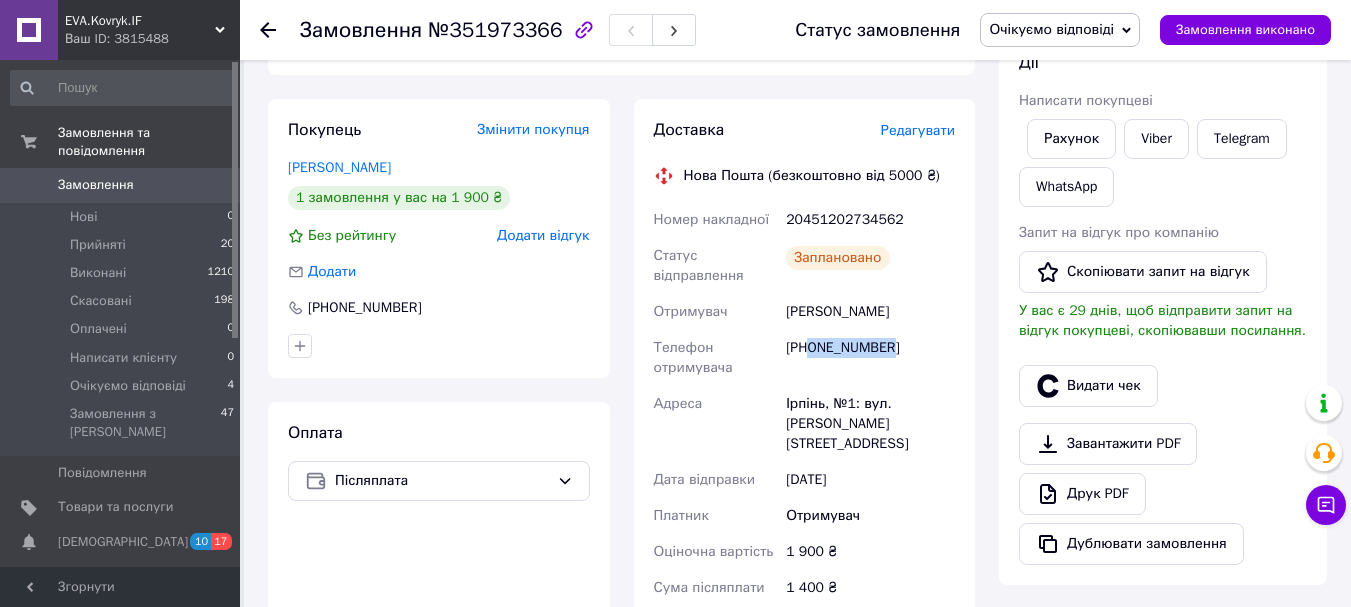 copy on "0632197314" 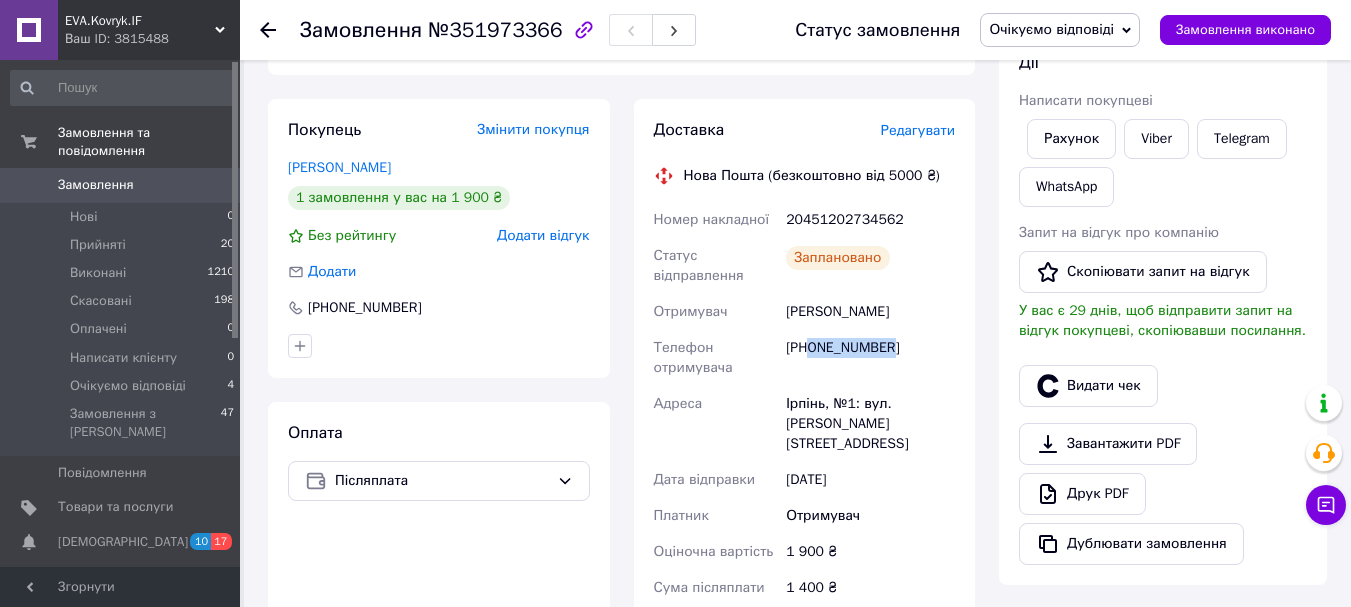 drag, startPoint x: 887, startPoint y: 306, endPoint x: 786, endPoint y: 312, distance: 101.17806 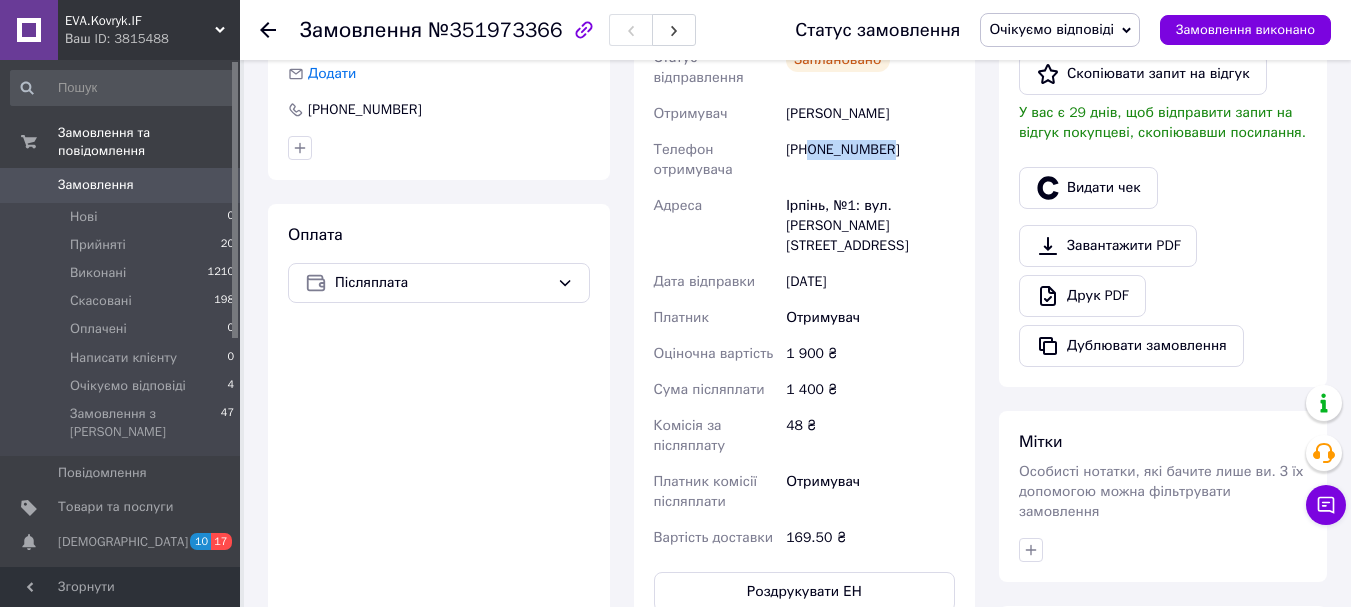 scroll, scrollTop: 500, scrollLeft: 0, axis: vertical 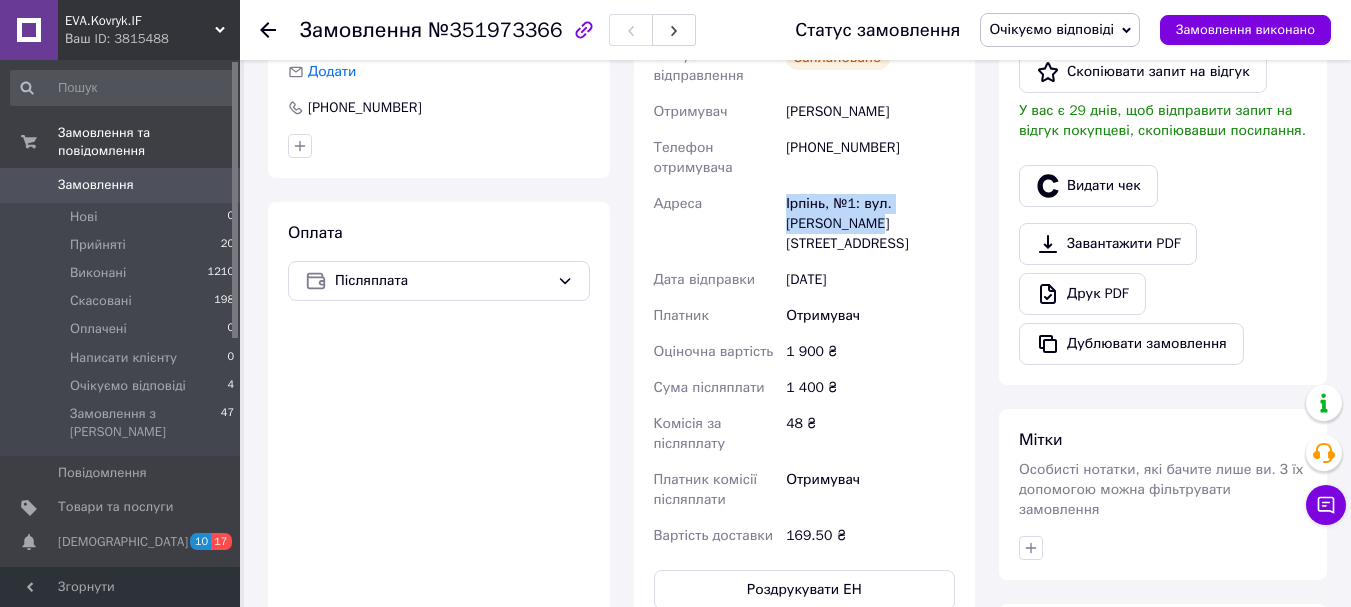 drag, startPoint x: 786, startPoint y: 197, endPoint x: 886, endPoint y: 223, distance: 103.32473 